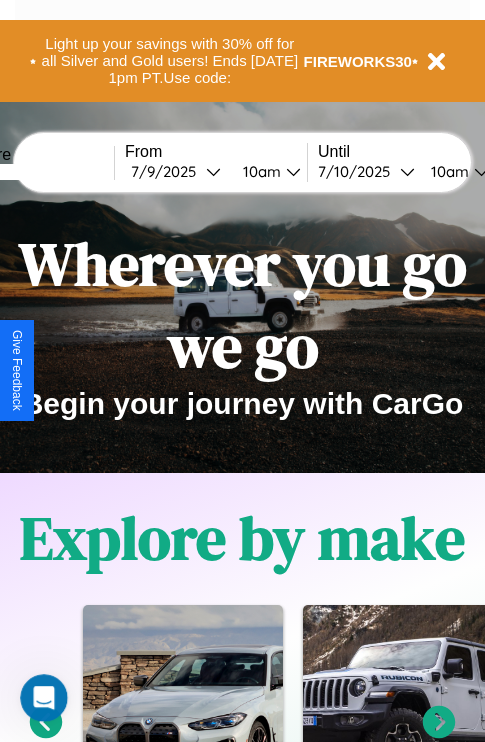 scroll, scrollTop: 308, scrollLeft: 0, axis: vertical 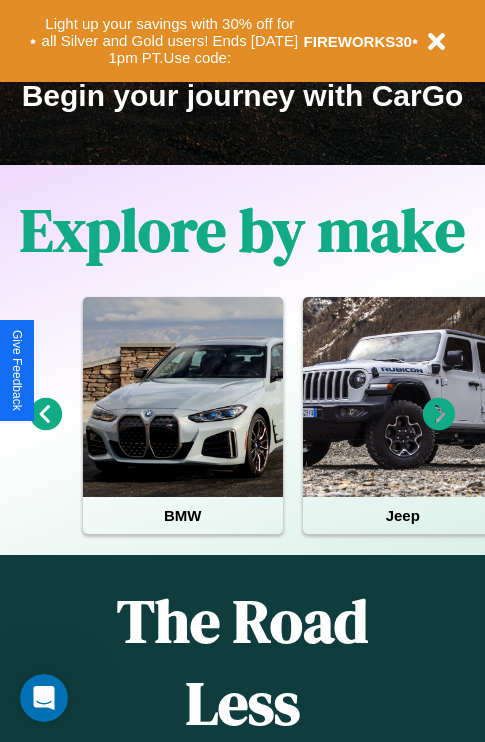 click 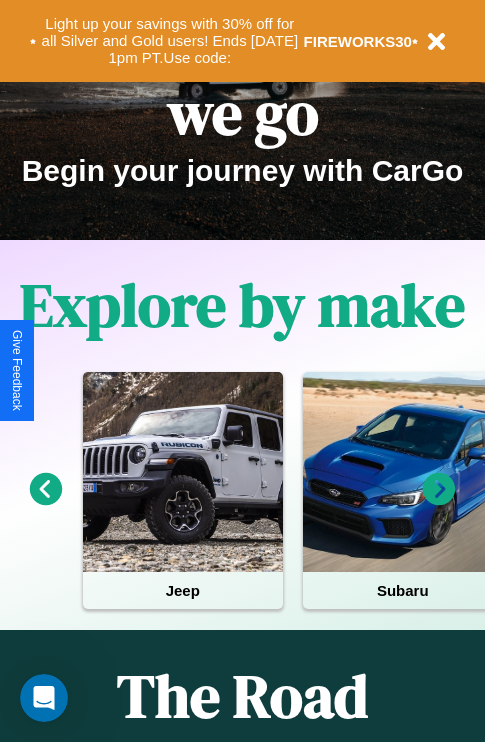 scroll, scrollTop: 0, scrollLeft: 0, axis: both 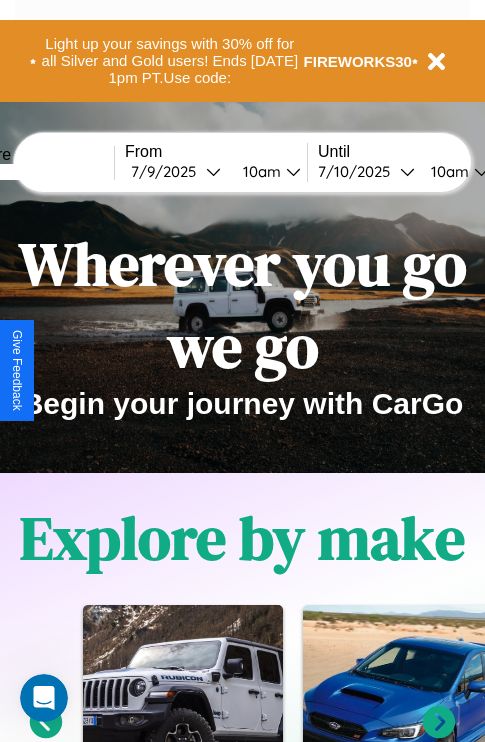 click at bounding box center (39, 172) 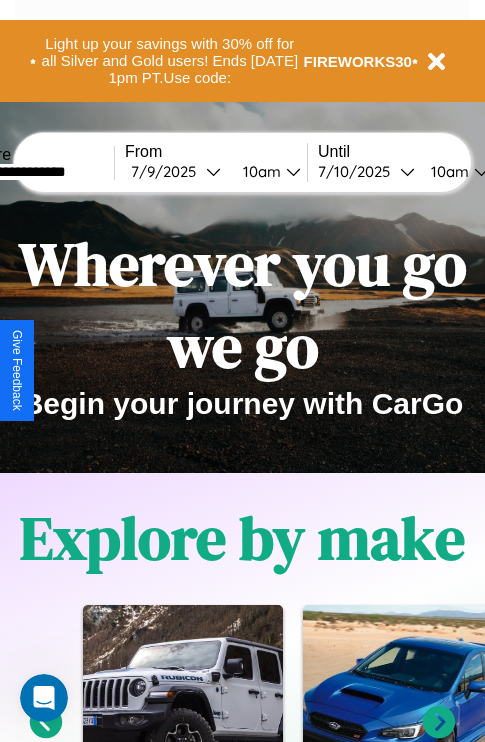 type on "**********" 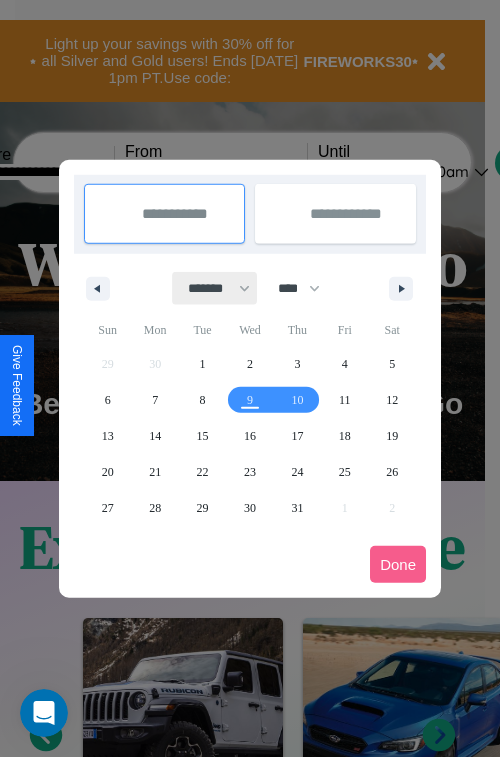 click on "******* ******** ***** ***** *** **** **** ****** ********* ******* ******** ********" at bounding box center (215, 288) 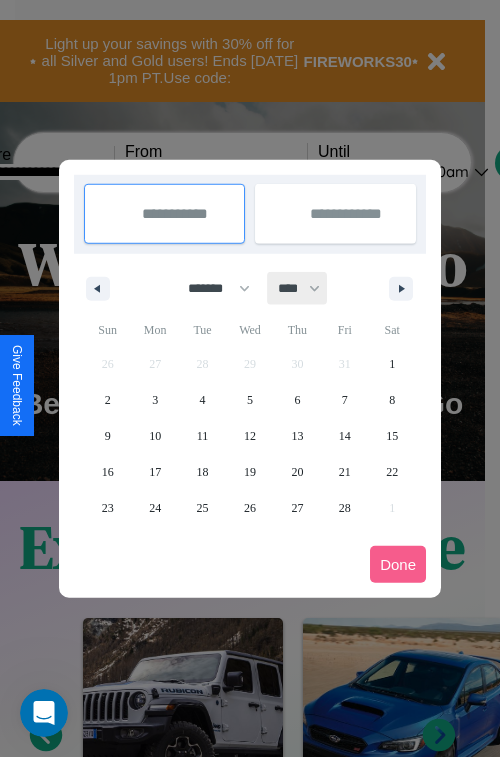 click on "**** **** **** **** **** **** **** **** **** **** **** **** **** **** **** **** **** **** **** **** **** **** **** **** **** **** **** **** **** **** **** **** **** **** **** **** **** **** **** **** **** **** **** **** **** **** **** **** **** **** **** **** **** **** **** **** **** **** **** **** **** **** **** **** **** **** **** **** **** **** **** **** **** **** **** **** **** **** **** **** **** **** **** **** **** **** **** **** **** **** **** **** **** **** **** **** **** **** **** **** **** **** **** **** **** **** **** **** **** **** **** **** **** **** **** **** **** **** **** **** ****" at bounding box center [298, 288] 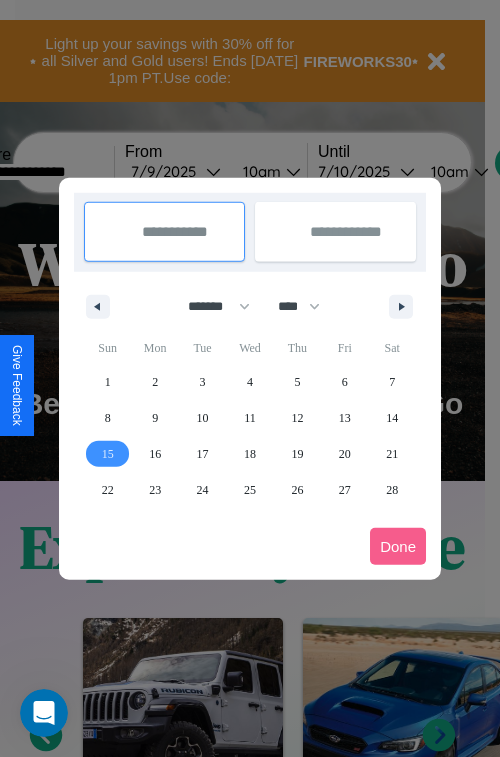 click on "15" at bounding box center [108, 454] 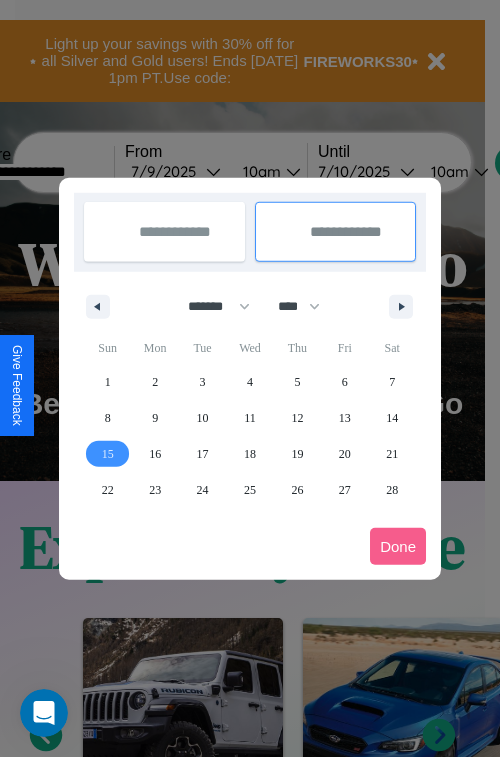 type on "**********" 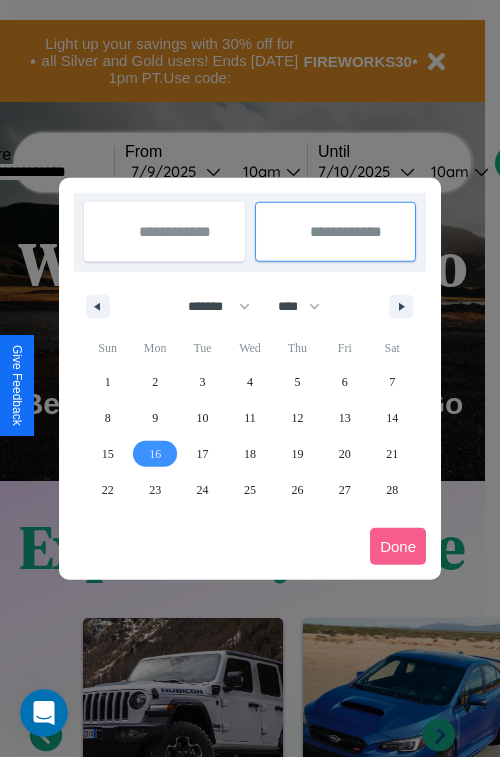 click on "16" at bounding box center (155, 454) 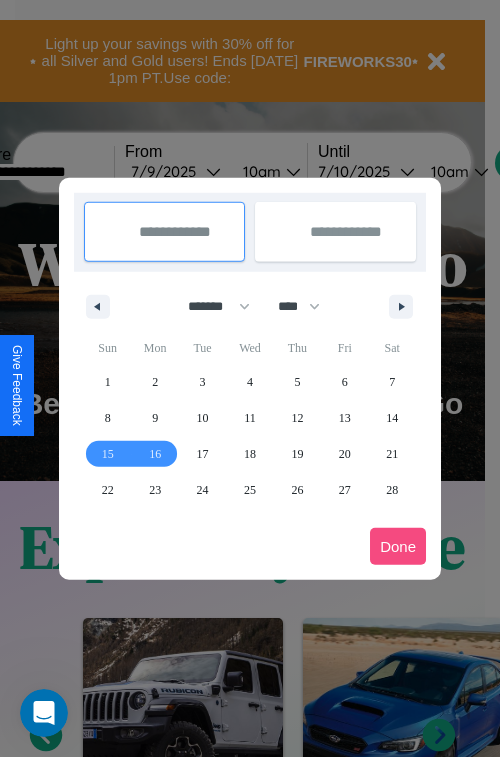 click on "Done" at bounding box center [398, 546] 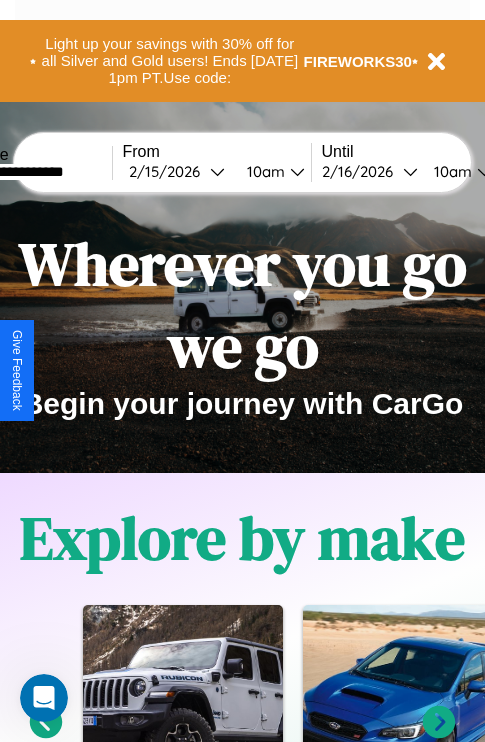 scroll, scrollTop: 0, scrollLeft: 74, axis: horizontal 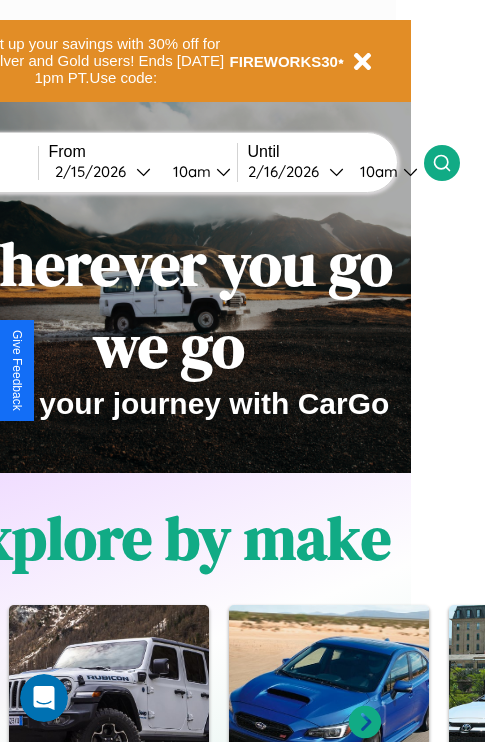 click 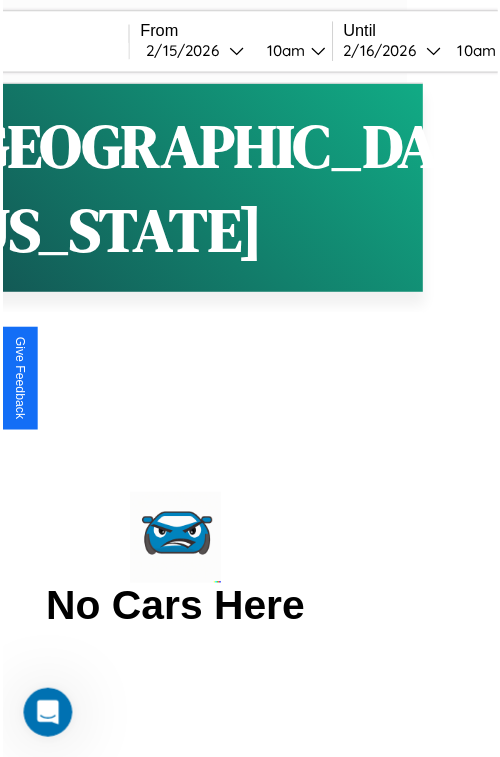 scroll, scrollTop: 0, scrollLeft: 0, axis: both 